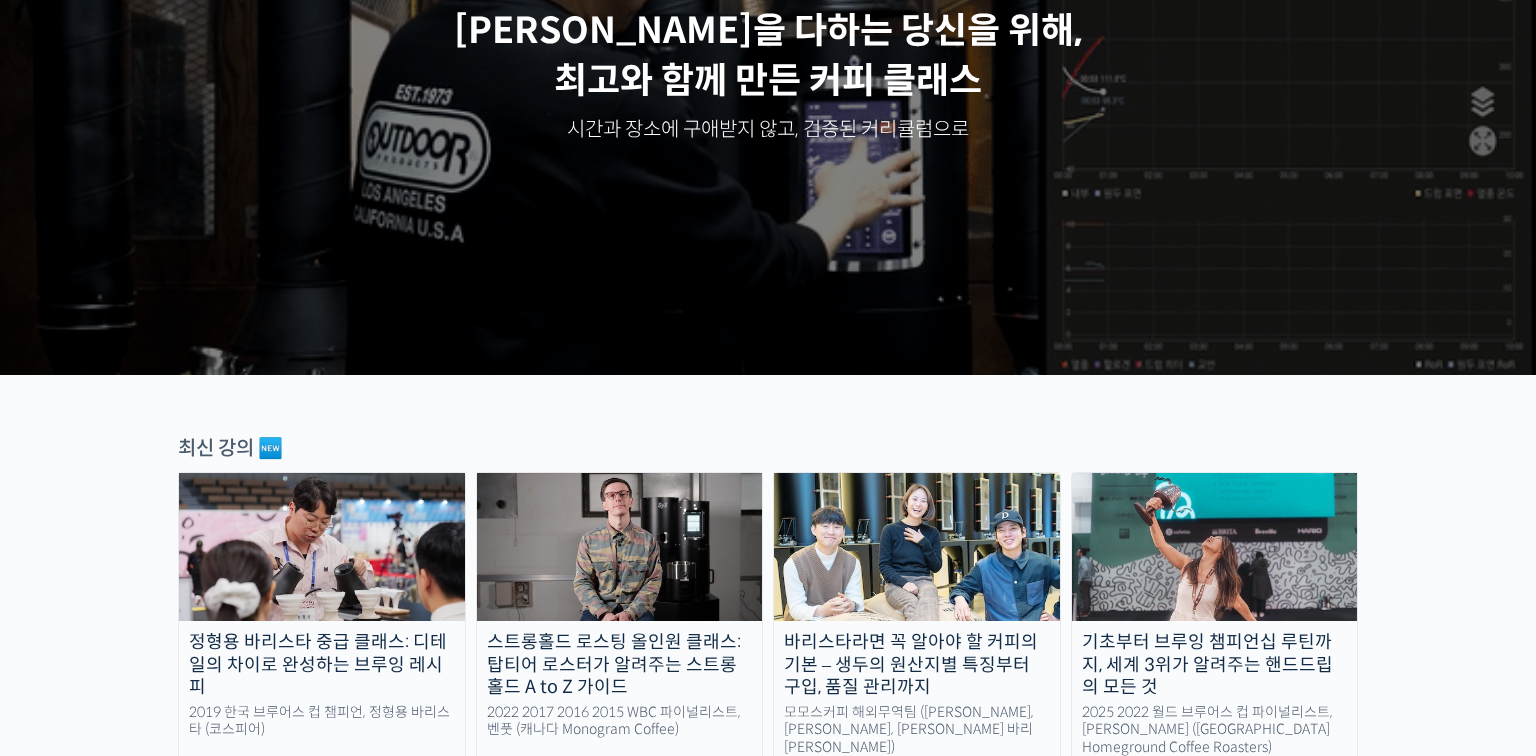 scroll, scrollTop: 0, scrollLeft: 0, axis: both 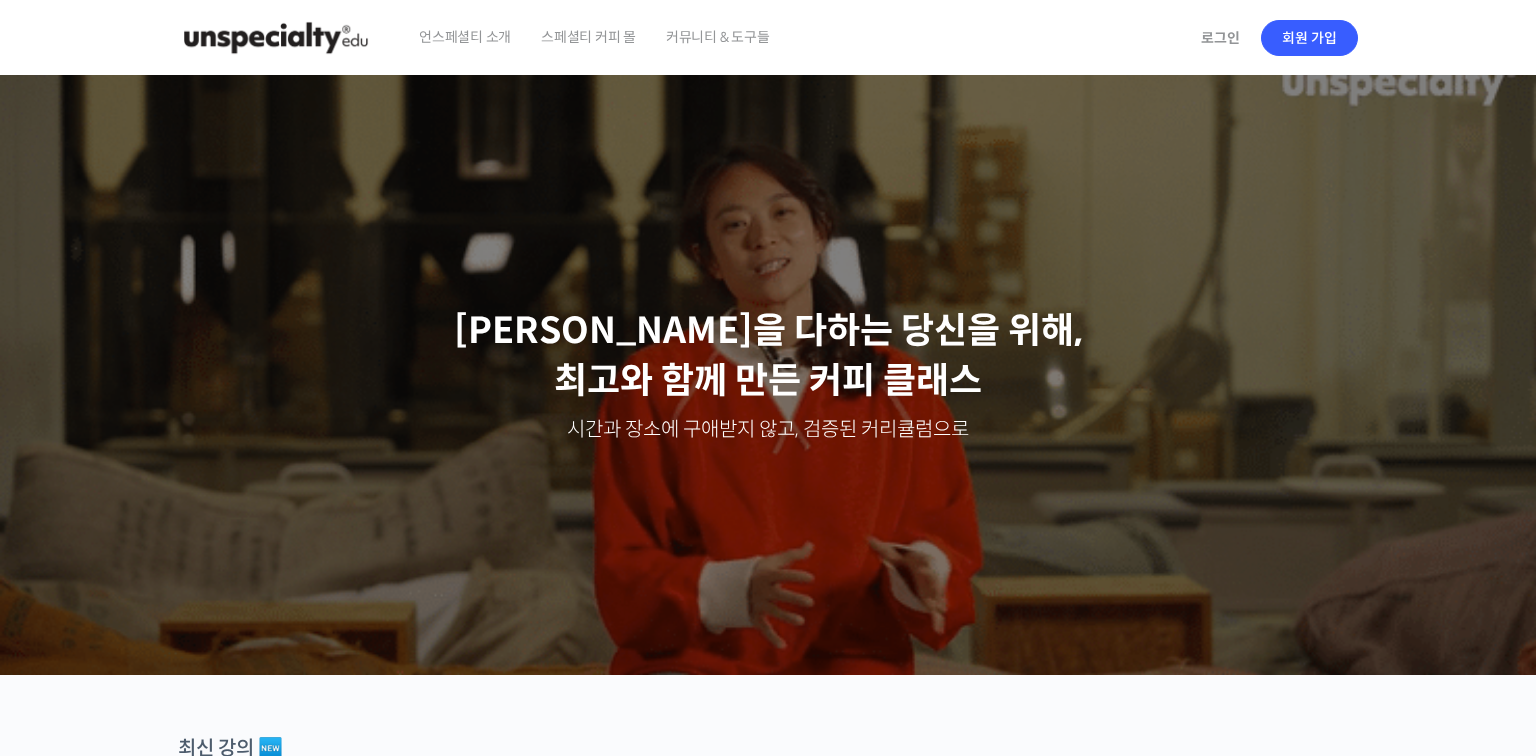 click on "언스페셜티 소개" at bounding box center (465, 37) 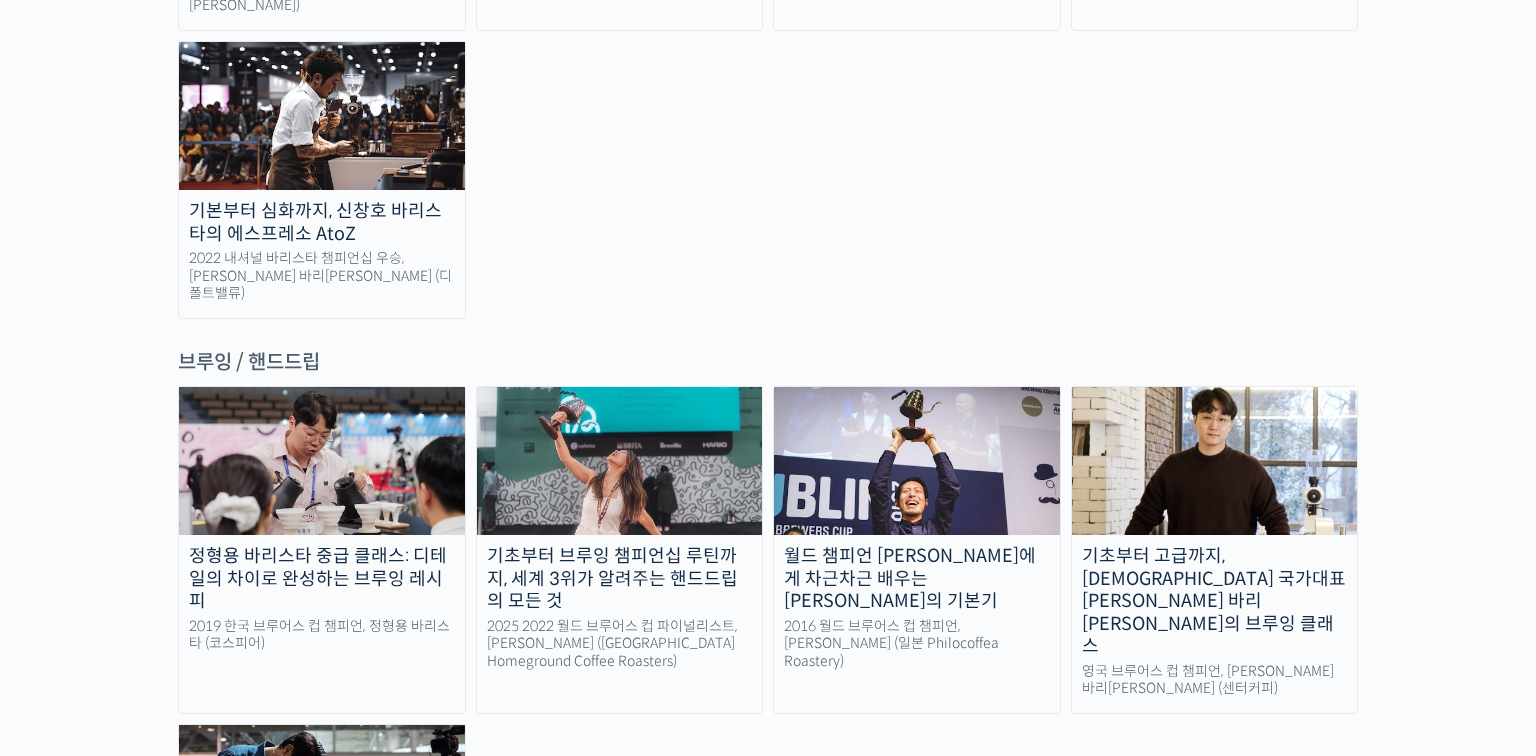 scroll, scrollTop: 2900, scrollLeft: 0, axis: vertical 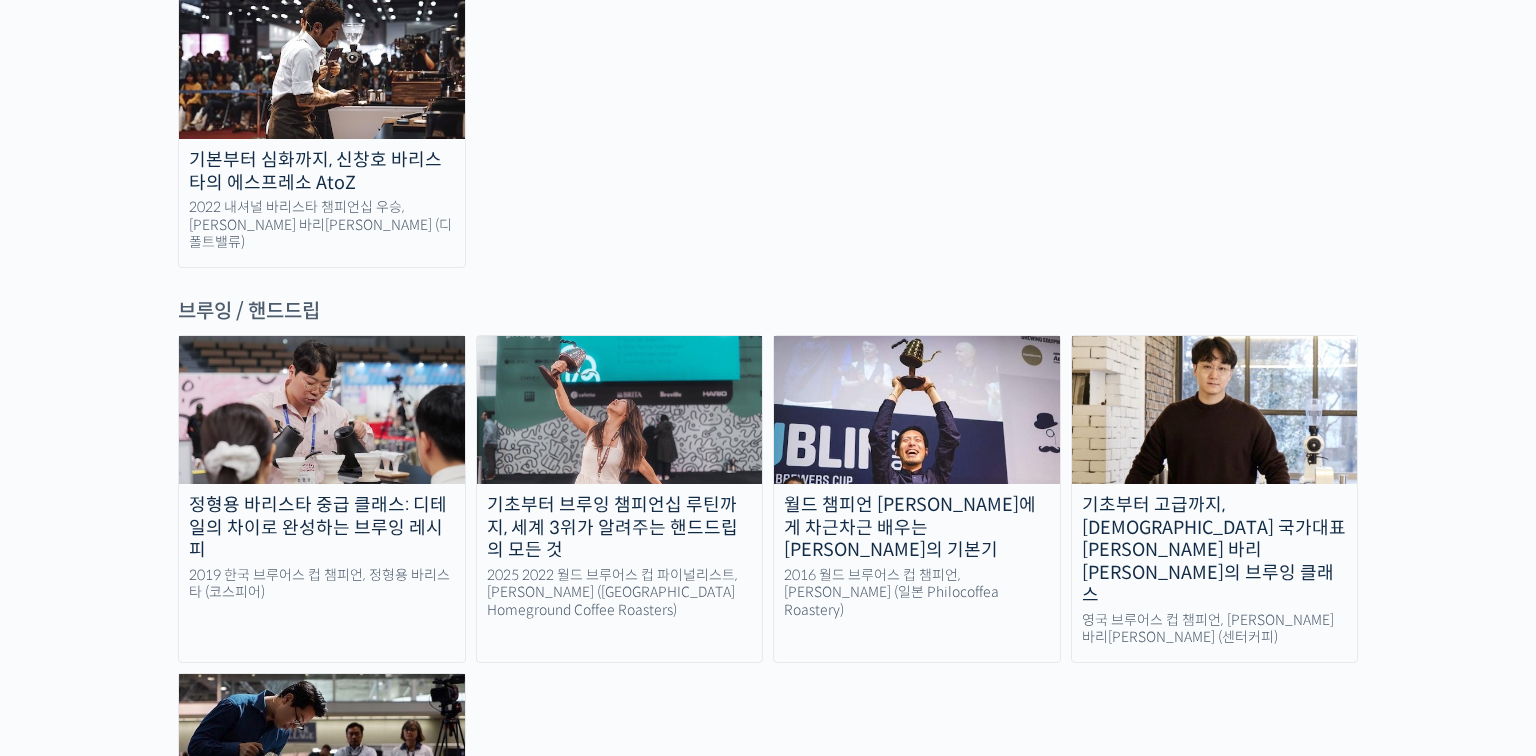 click at bounding box center [322, 748] 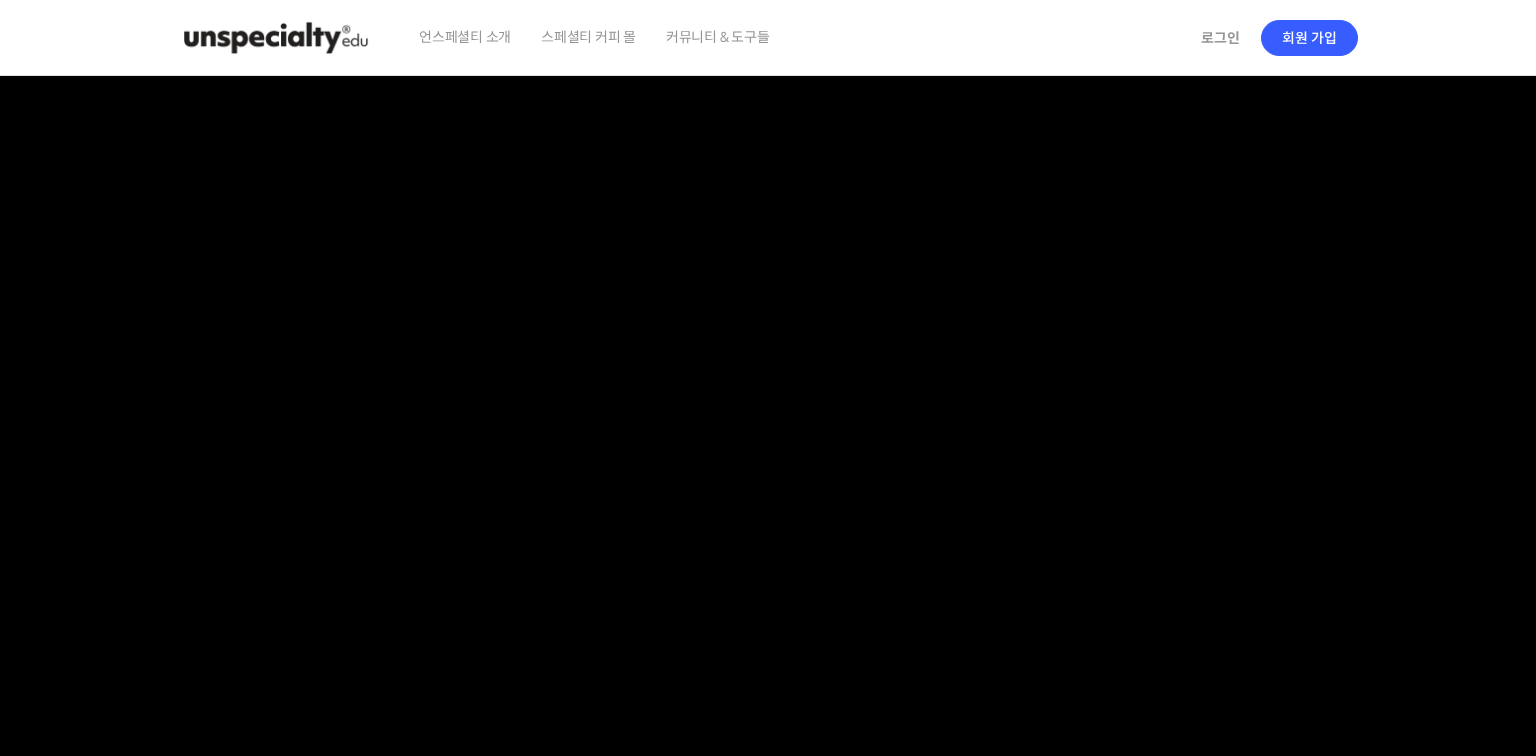 scroll, scrollTop: 0, scrollLeft: 0, axis: both 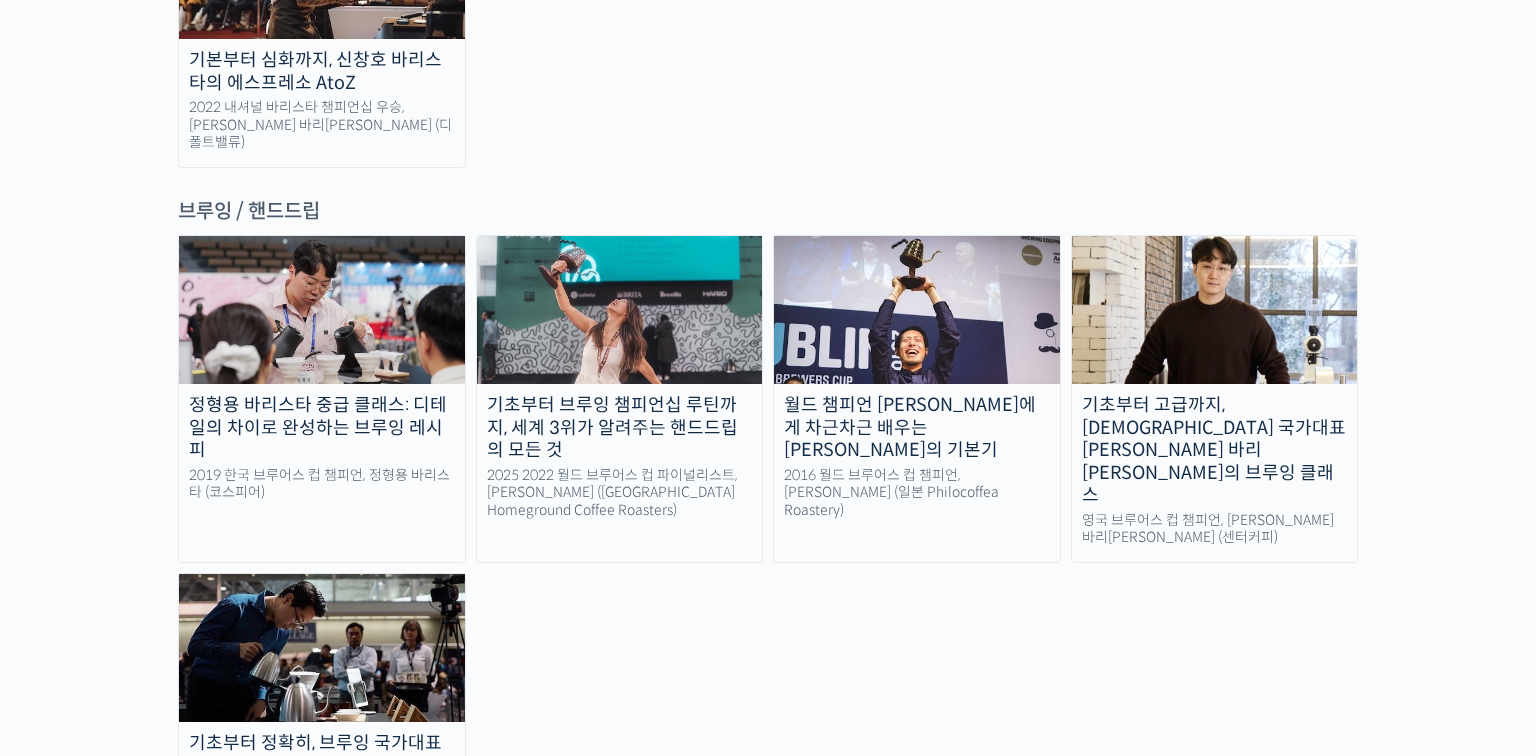 click at bounding box center (322, 648) 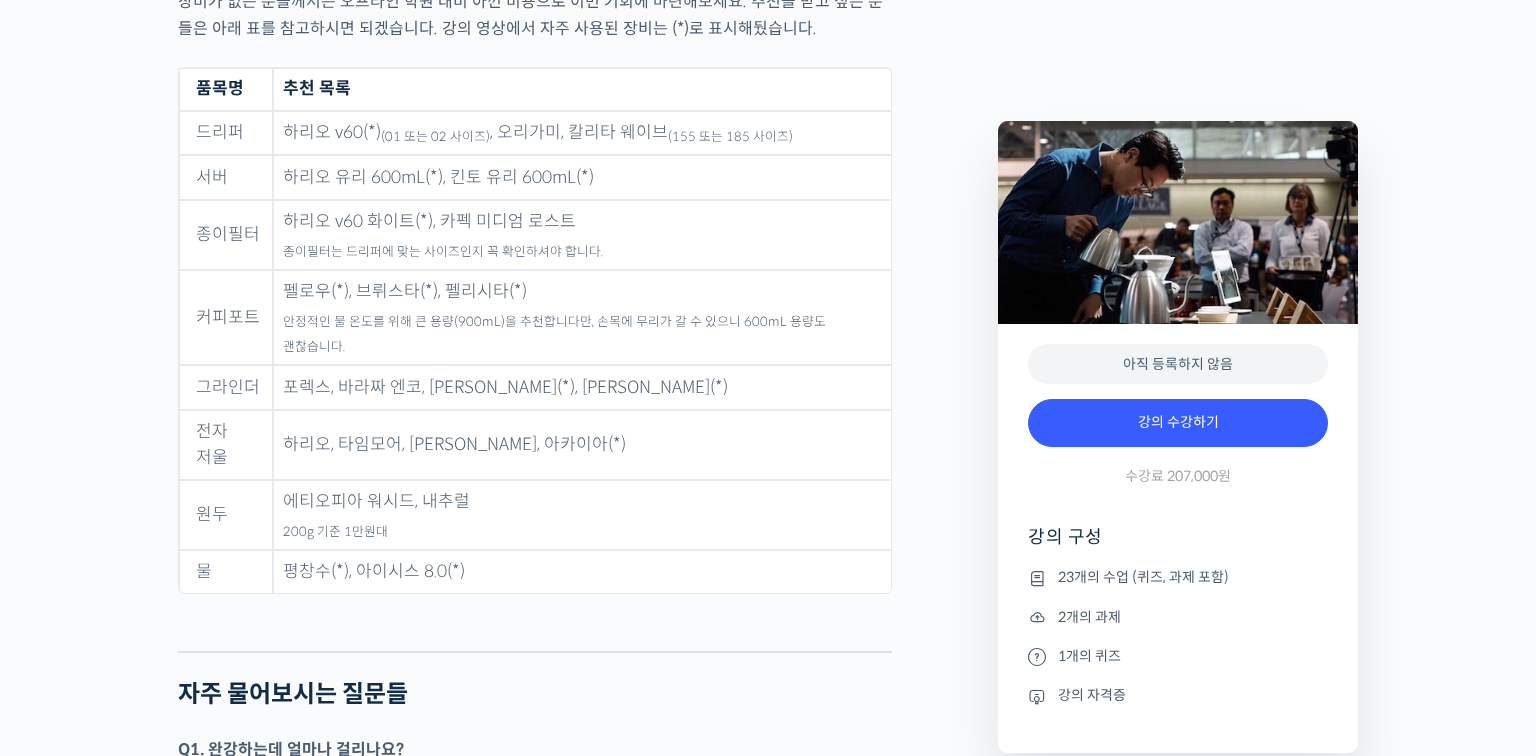 scroll, scrollTop: 9700, scrollLeft: 0, axis: vertical 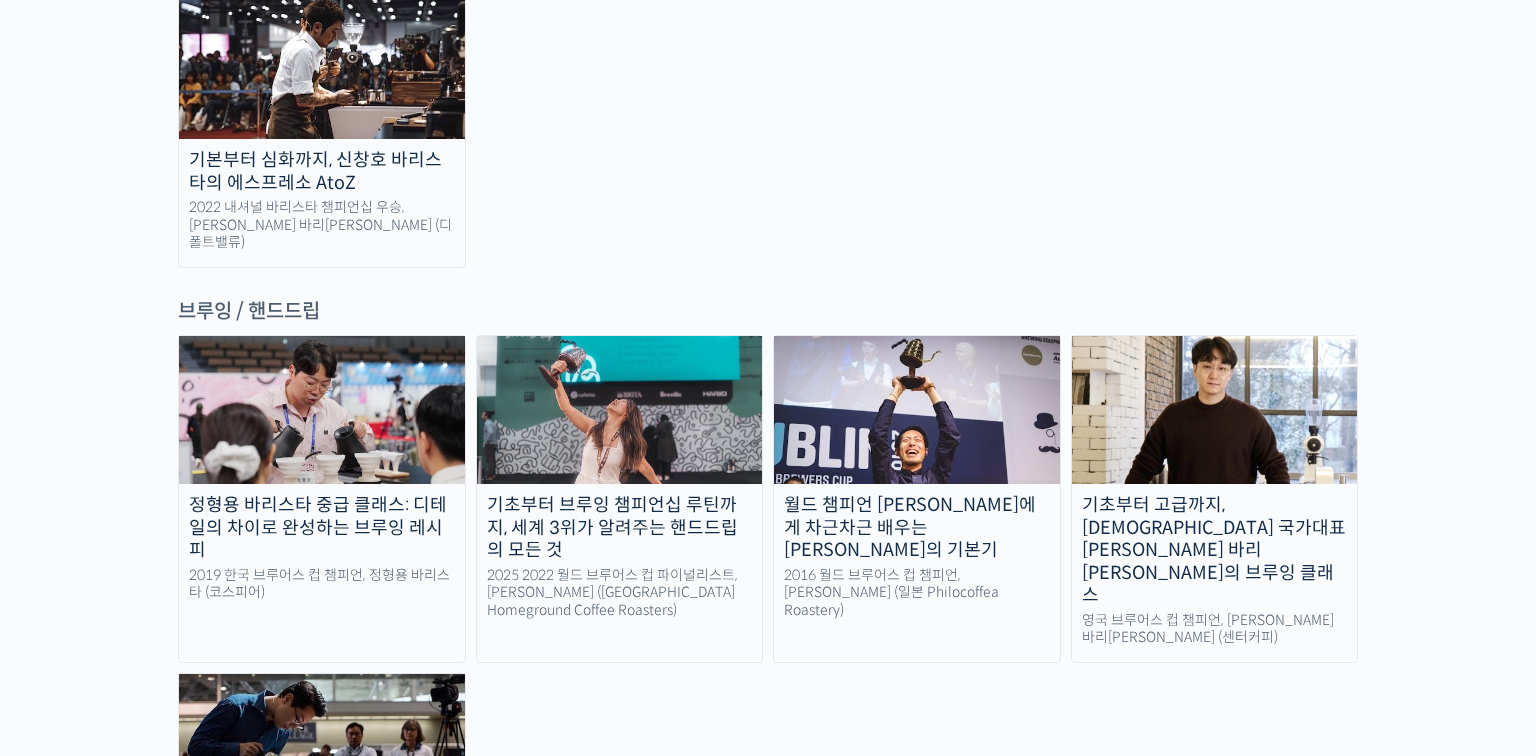 click at bounding box center (620, 410) 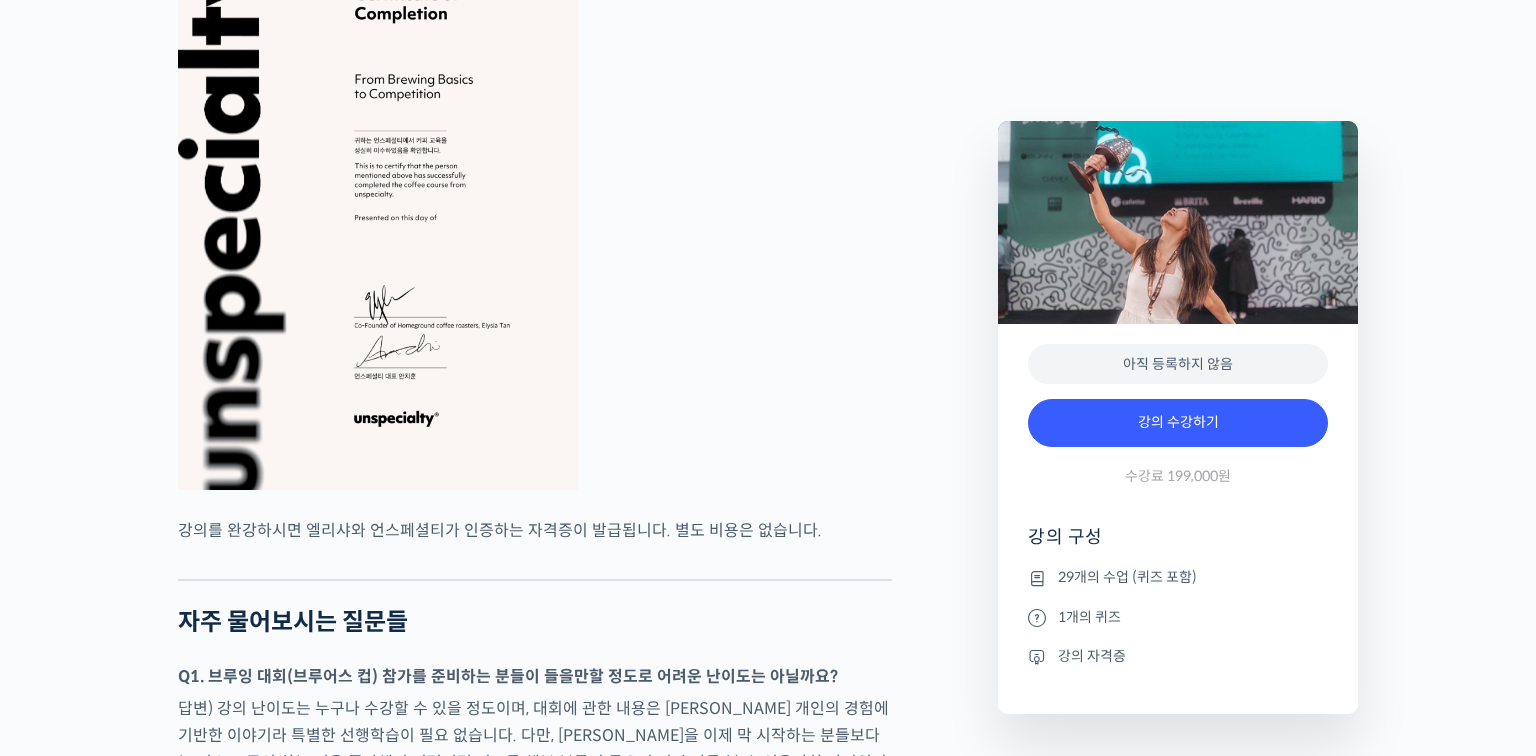 scroll, scrollTop: 7800, scrollLeft: 0, axis: vertical 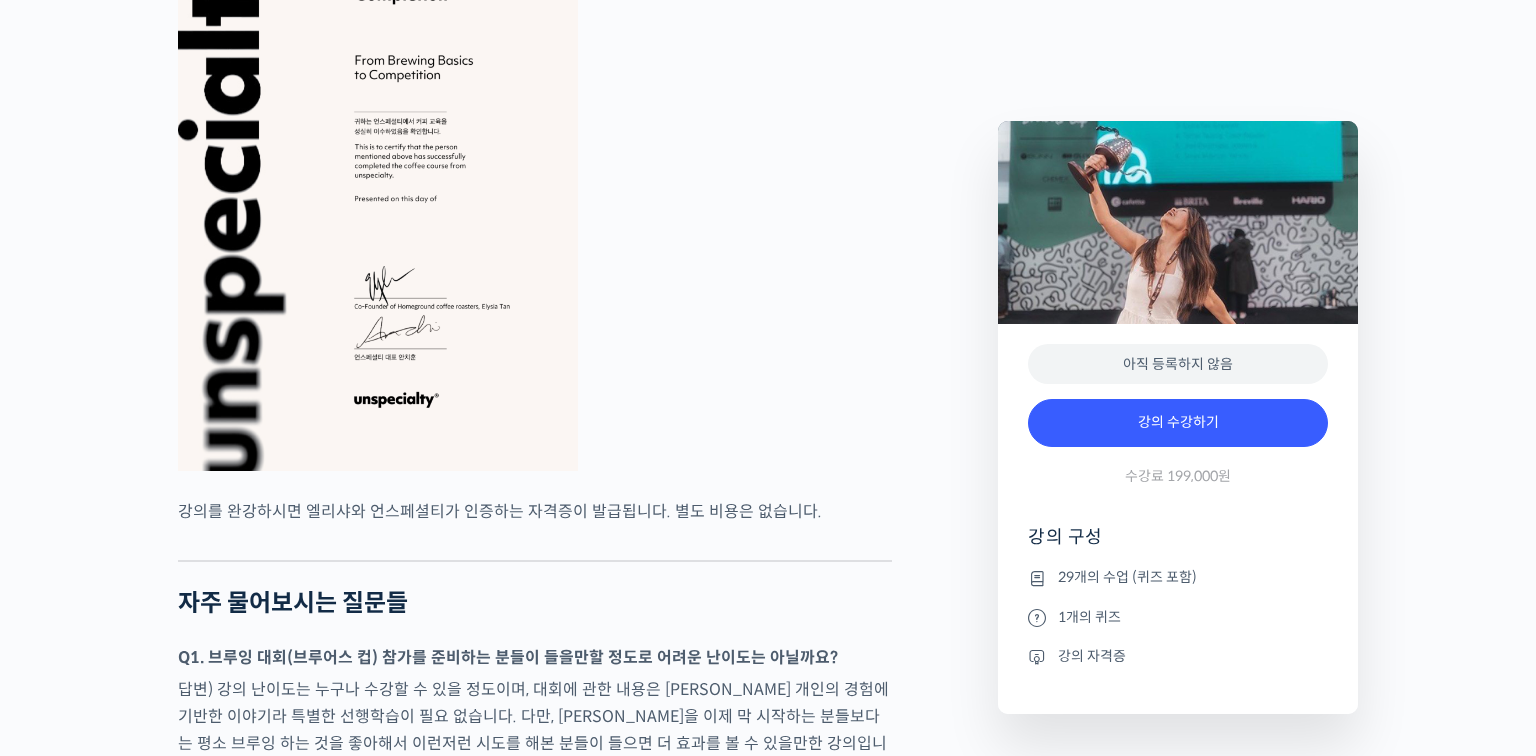 drag, startPoint x: 158, startPoint y: 150, endPoint x: 193, endPoint y: 135, distance: 38.078865 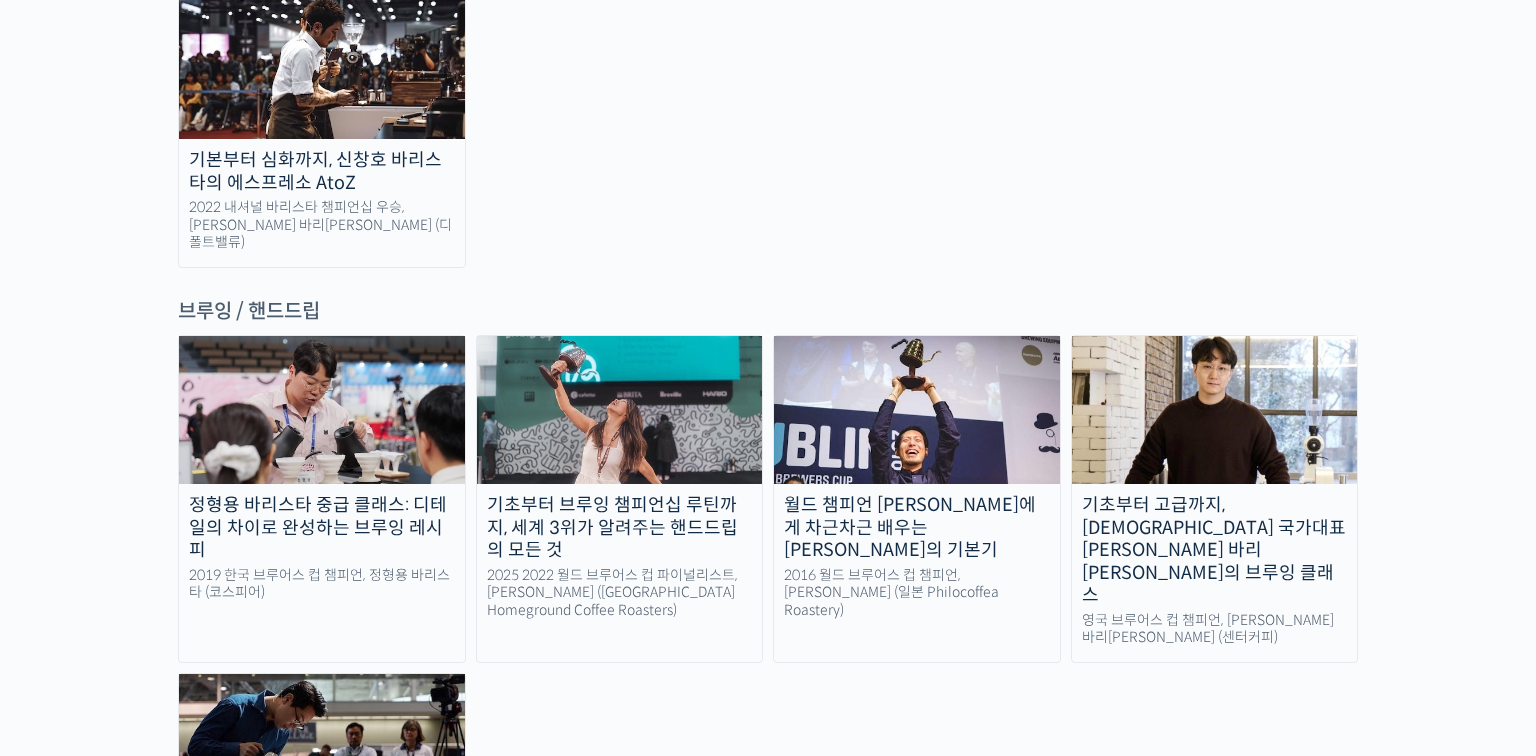 scroll, scrollTop: 0, scrollLeft: 0, axis: both 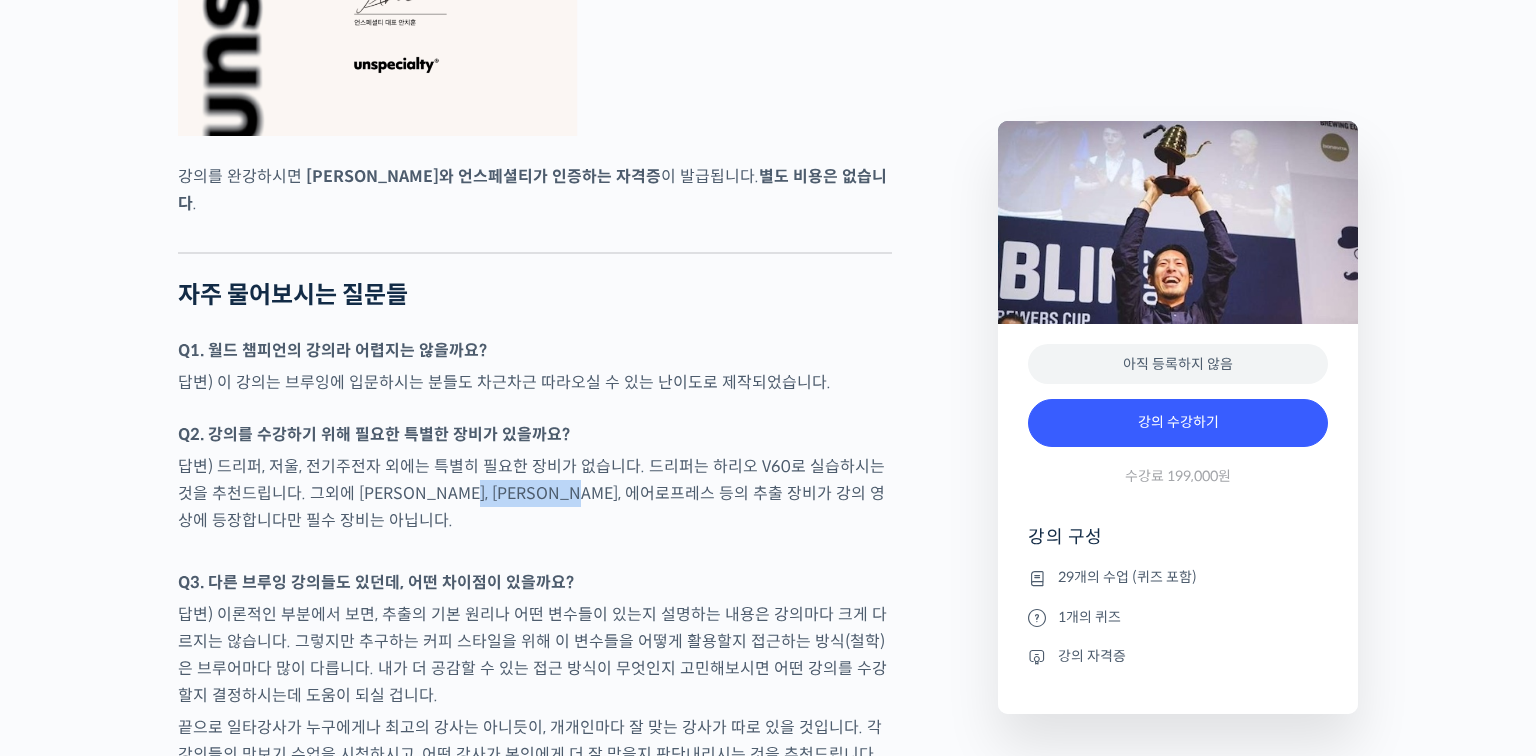 drag, startPoint x: 477, startPoint y: 480, endPoint x: 657, endPoint y: 480, distance: 180 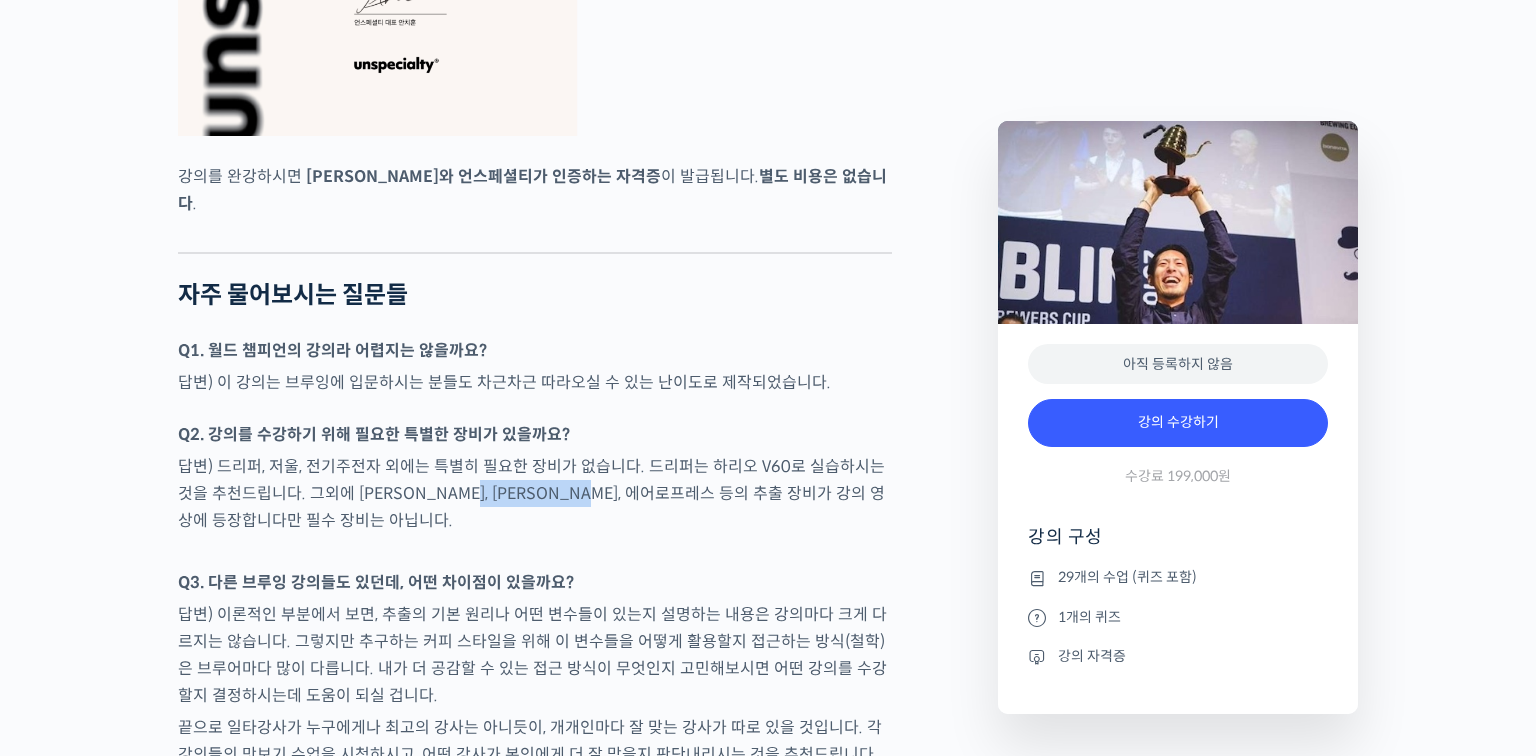 click on "답변) 드리퍼, 저울, 전기주전자 외에는 특별히 필요한 장비가 없습니다. 드리퍼는 하리오 V60로 실습하시는 것을 추천드립니다. 그외에 [PERSON_NAME], [PERSON_NAME], 에어로프레스 등의 추출 장비가 강의 영상에 등장합니다만 필수 장비는 아닙니다." at bounding box center (535, 493) 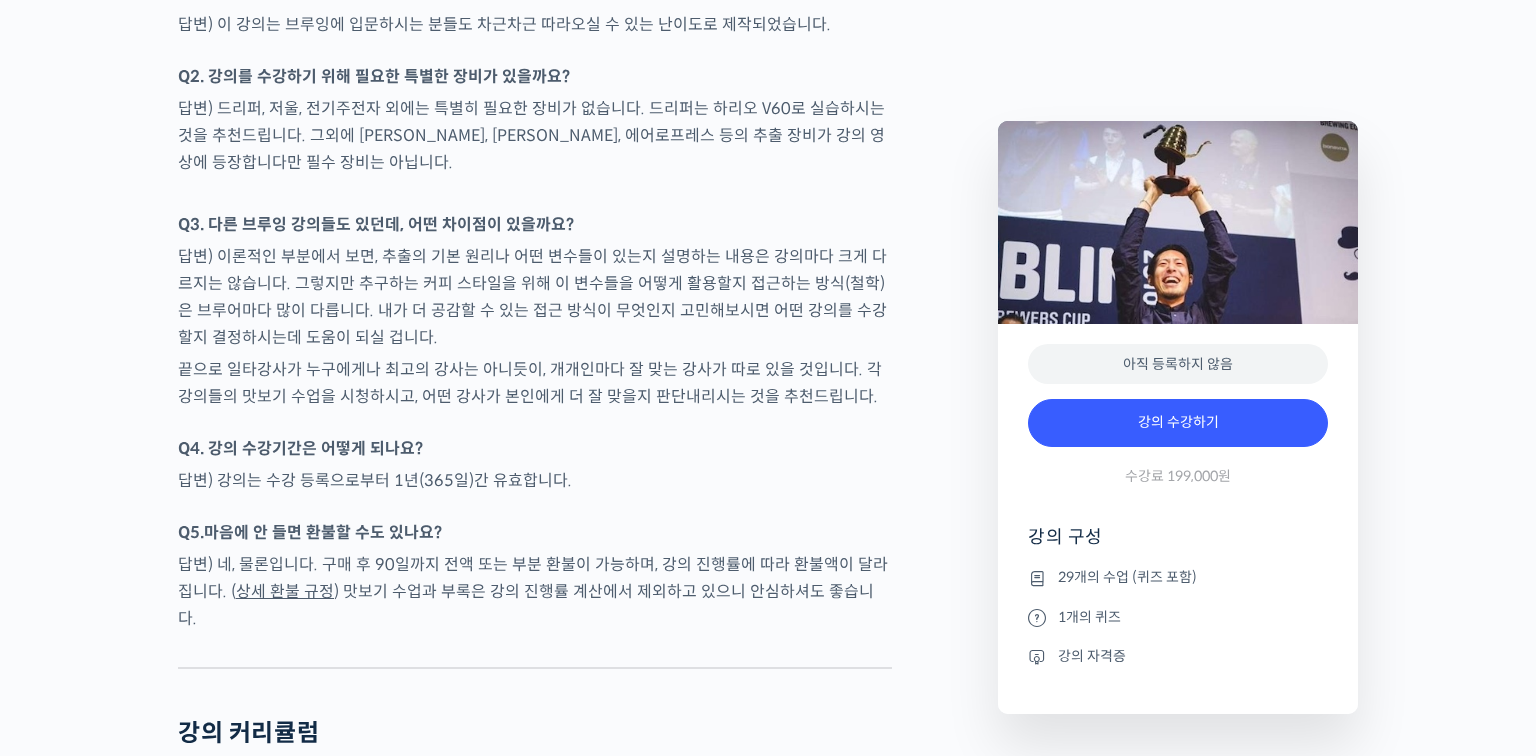 scroll, scrollTop: 8088, scrollLeft: 0, axis: vertical 